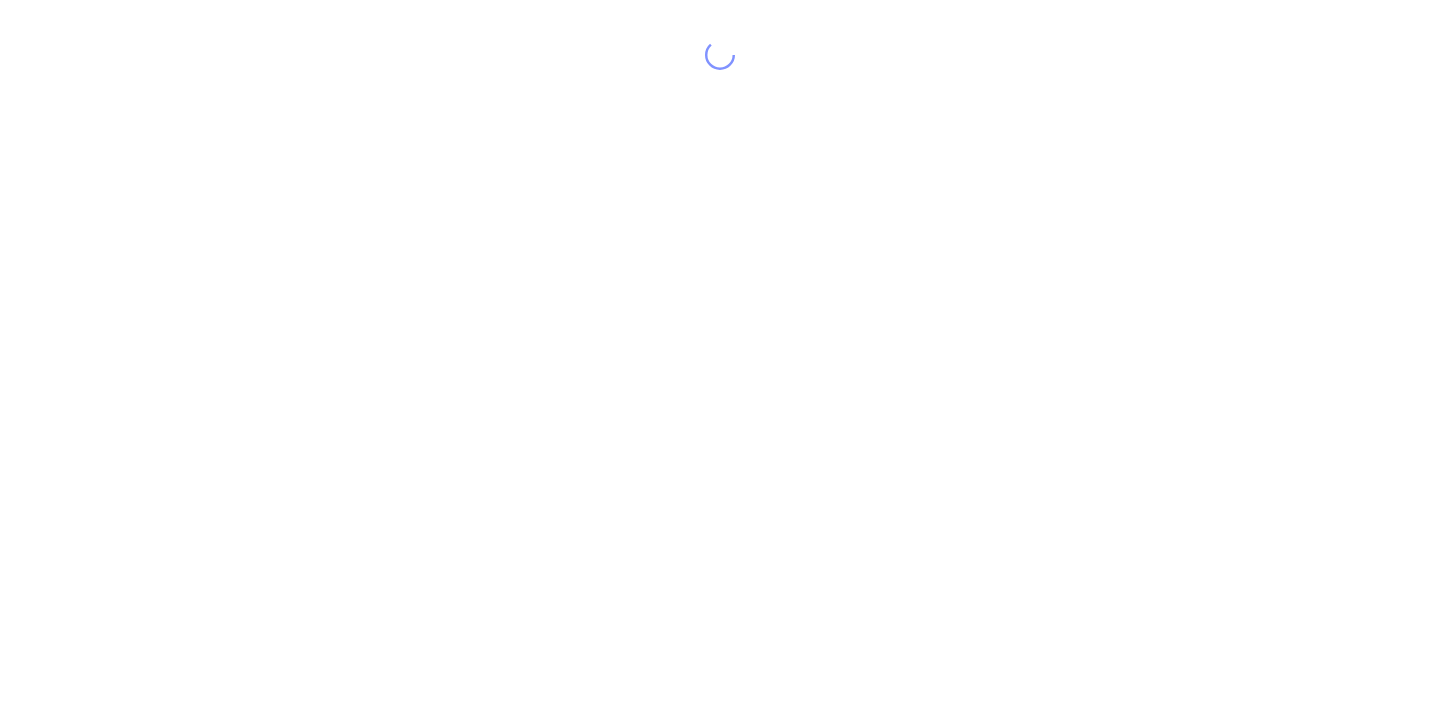 scroll, scrollTop: 0, scrollLeft: 0, axis: both 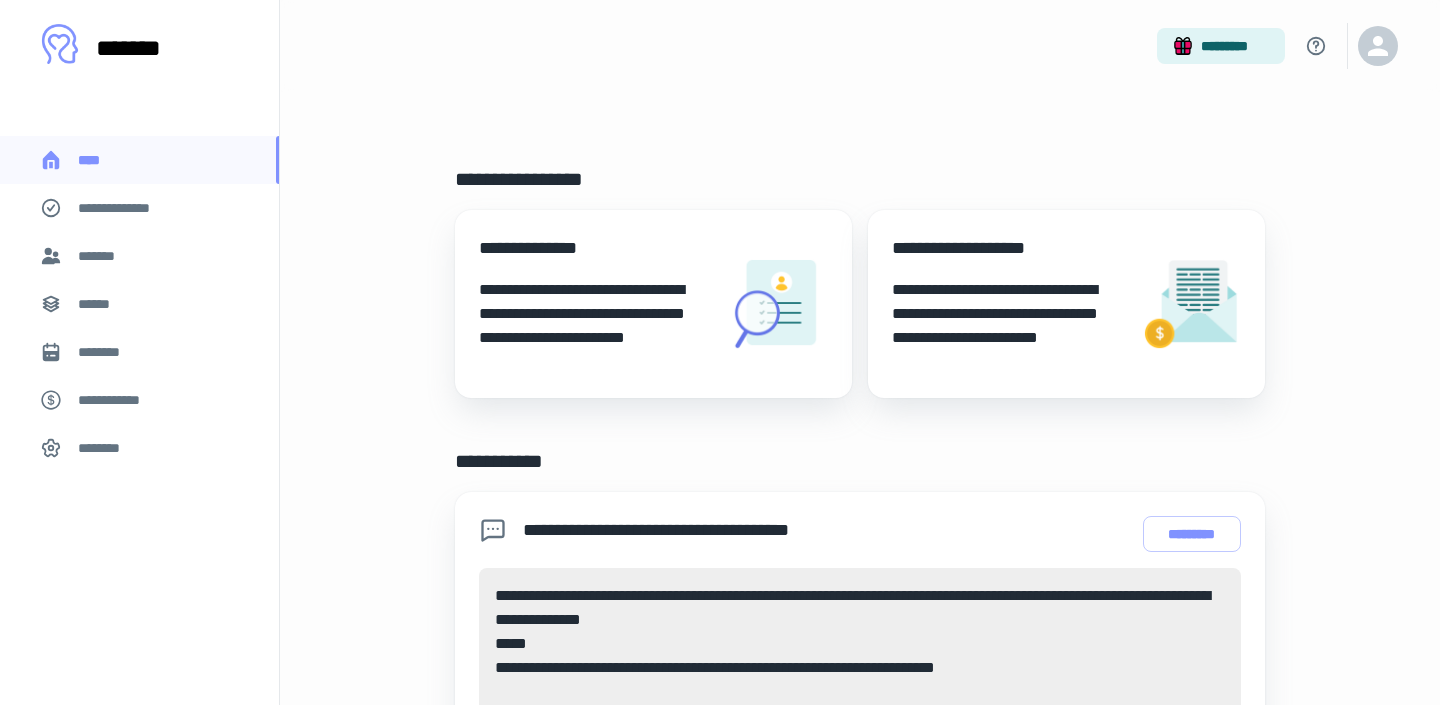 click on "******" at bounding box center (139, 304) 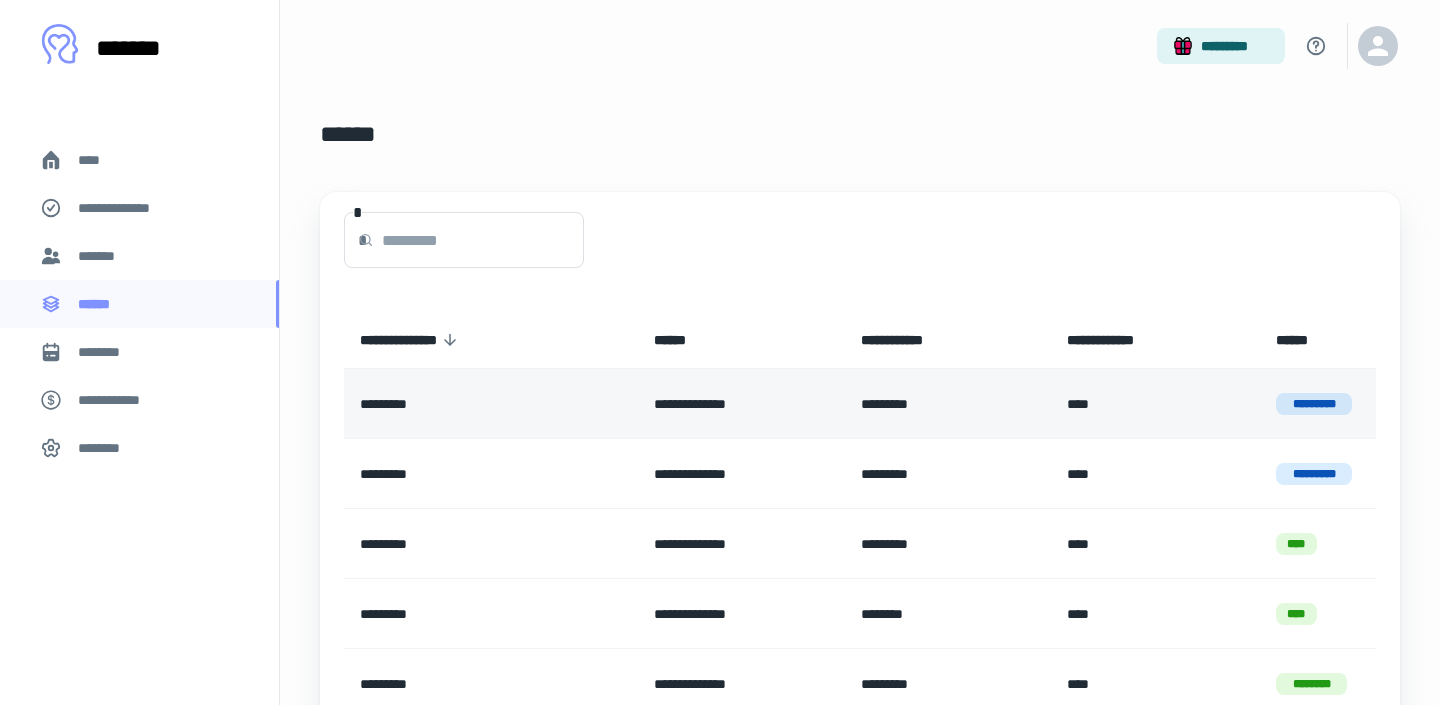 scroll, scrollTop: 76, scrollLeft: 0, axis: vertical 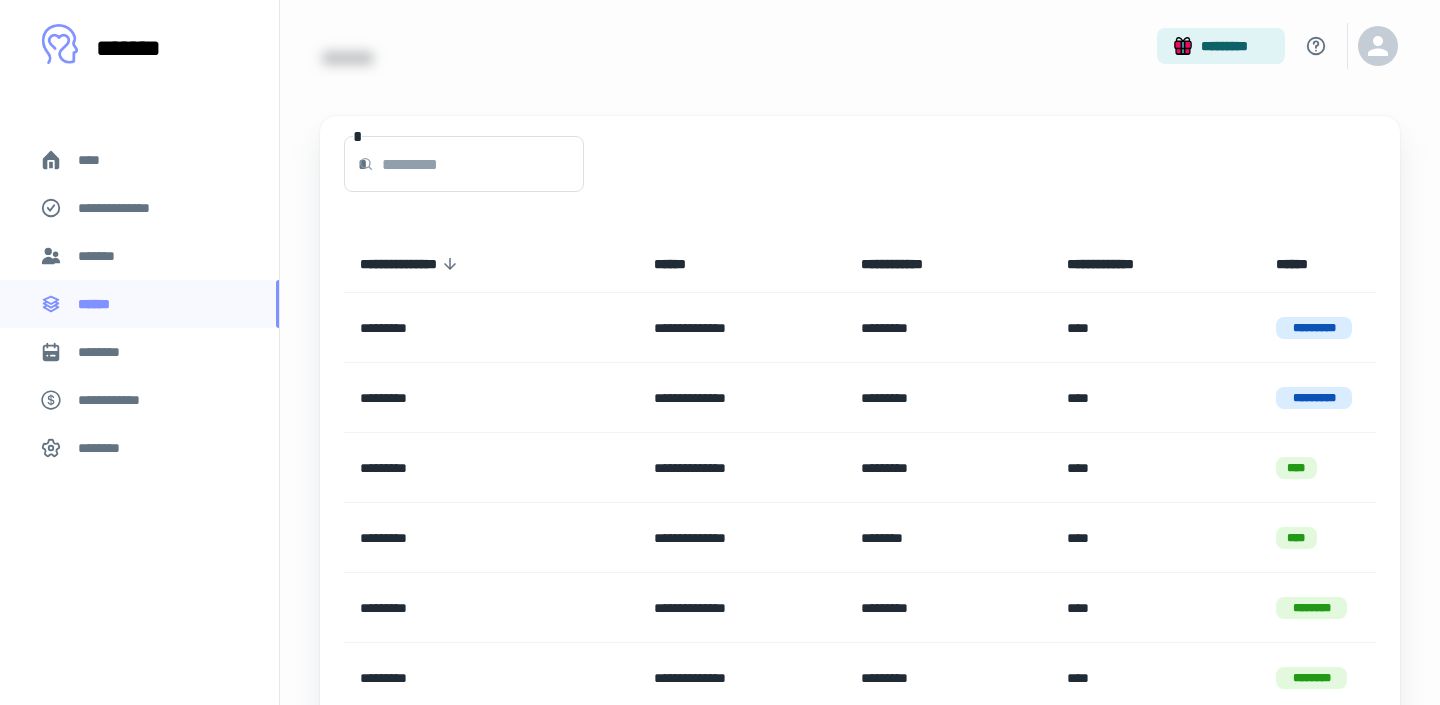 click on "*******" at bounding box center (139, 256) 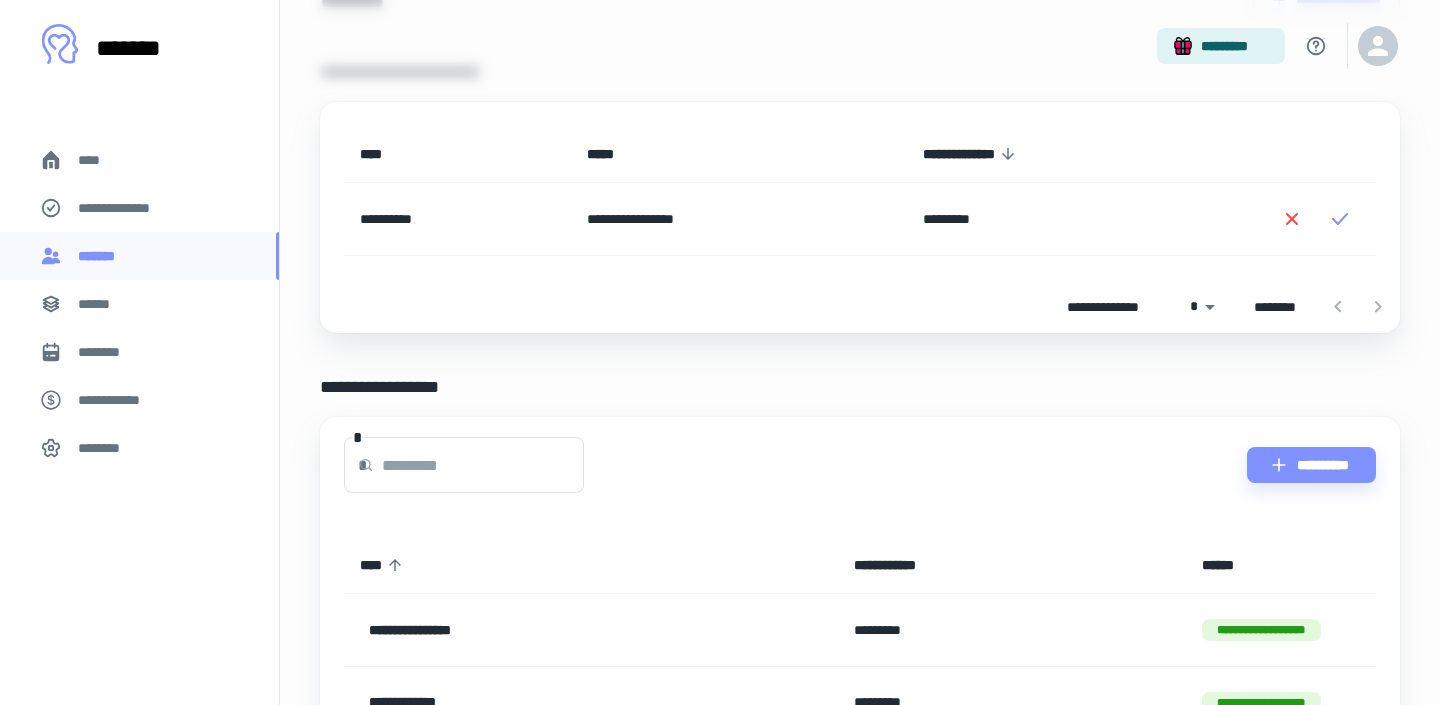 scroll, scrollTop: 548, scrollLeft: 0, axis: vertical 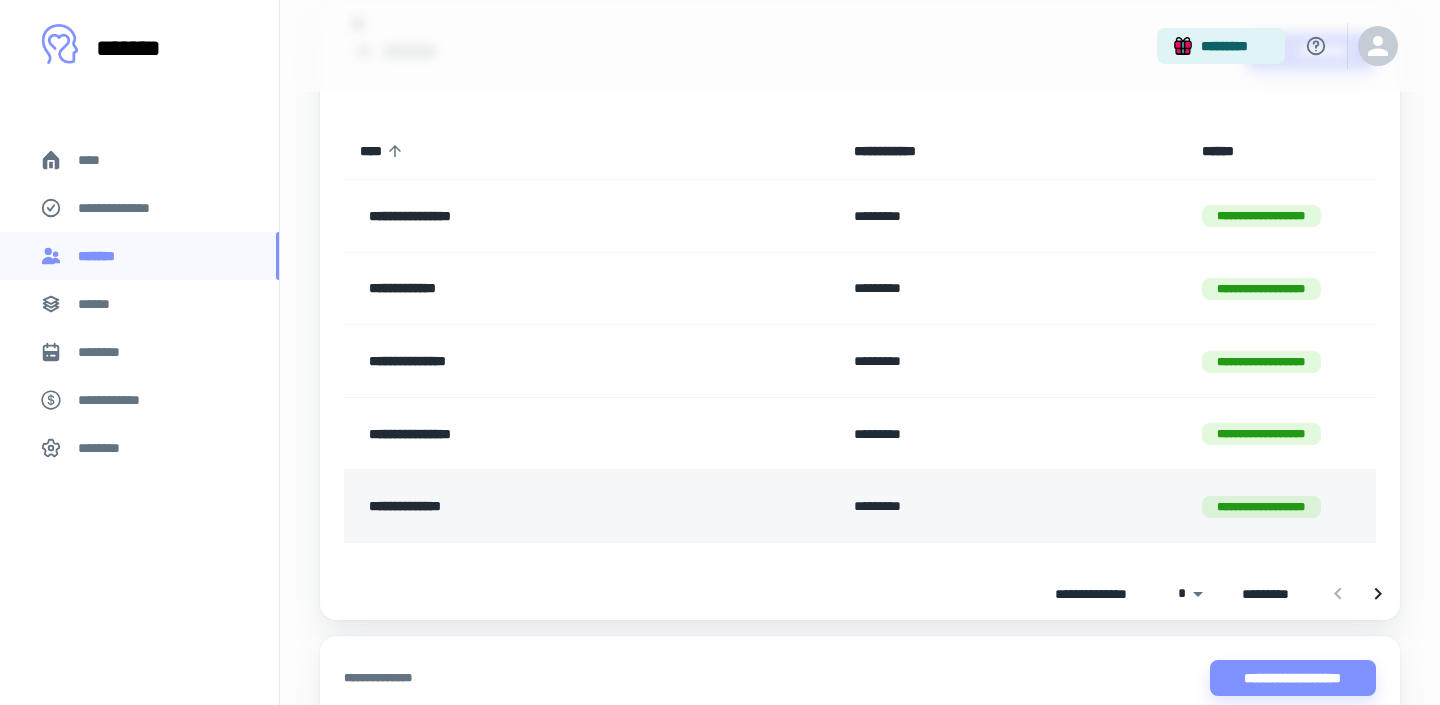 click on "**********" at bounding box center [540, 506] 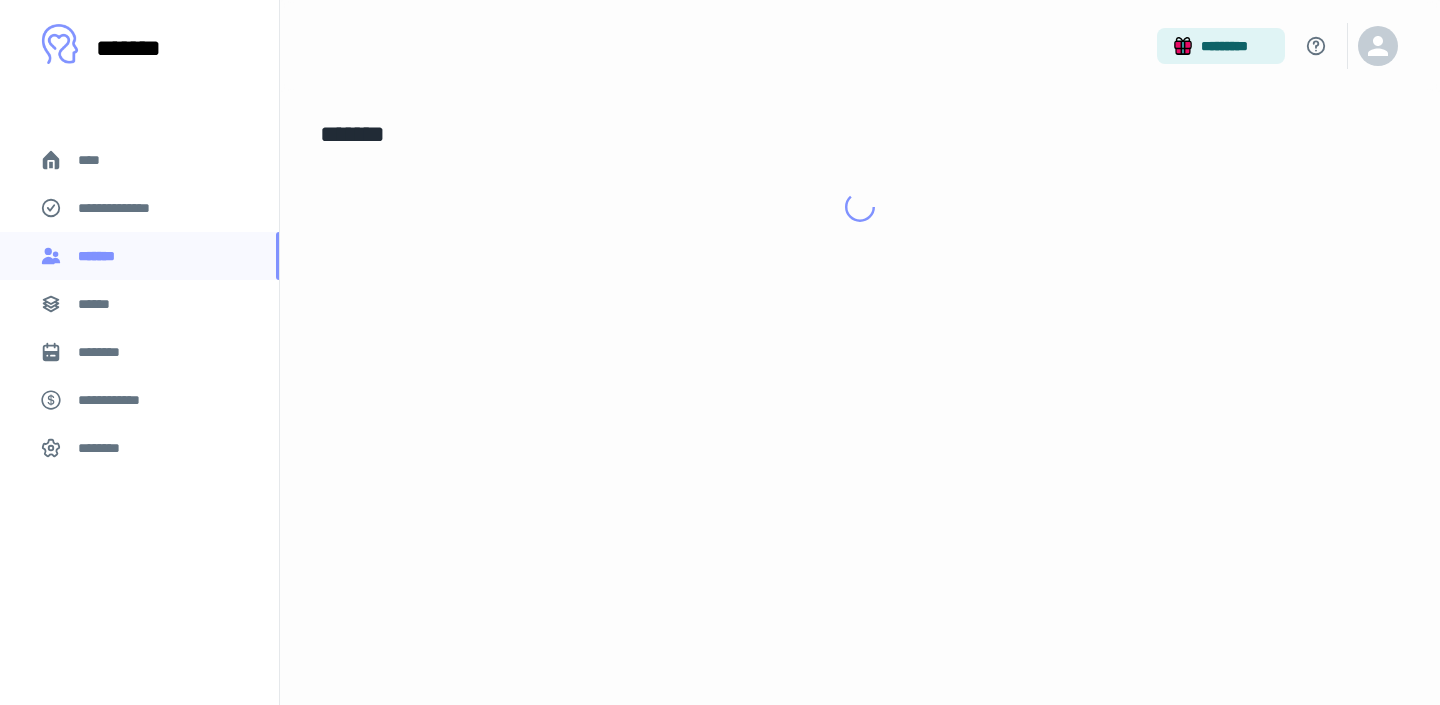 scroll, scrollTop: 0, scrollLeft: 0, axis: both 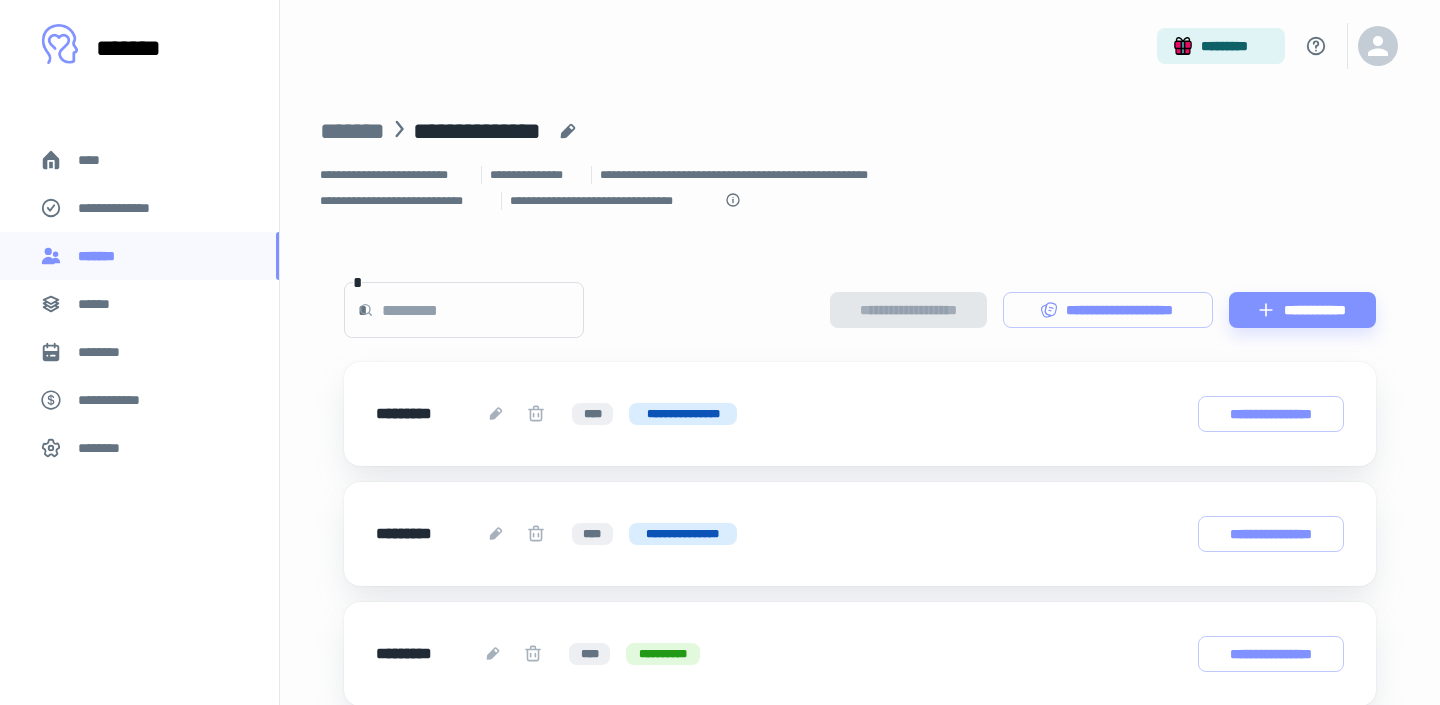 click 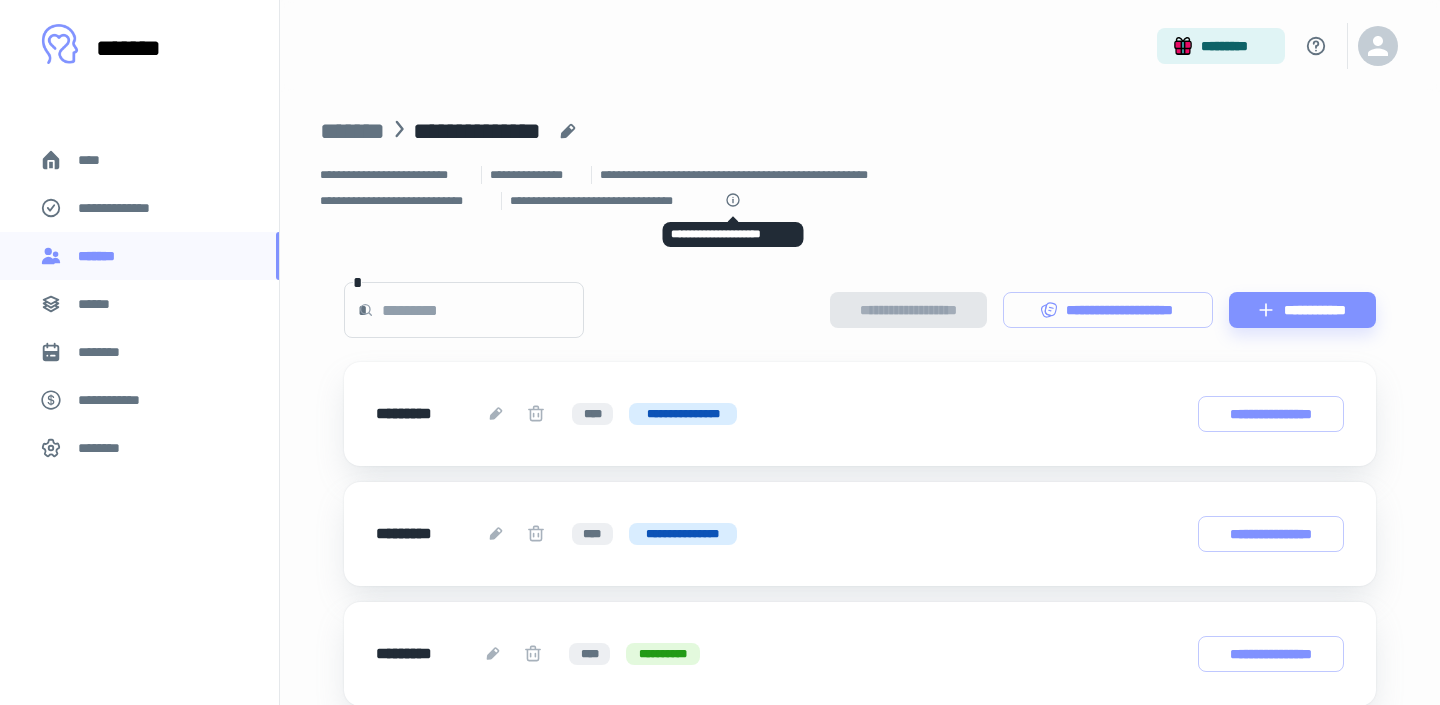 click 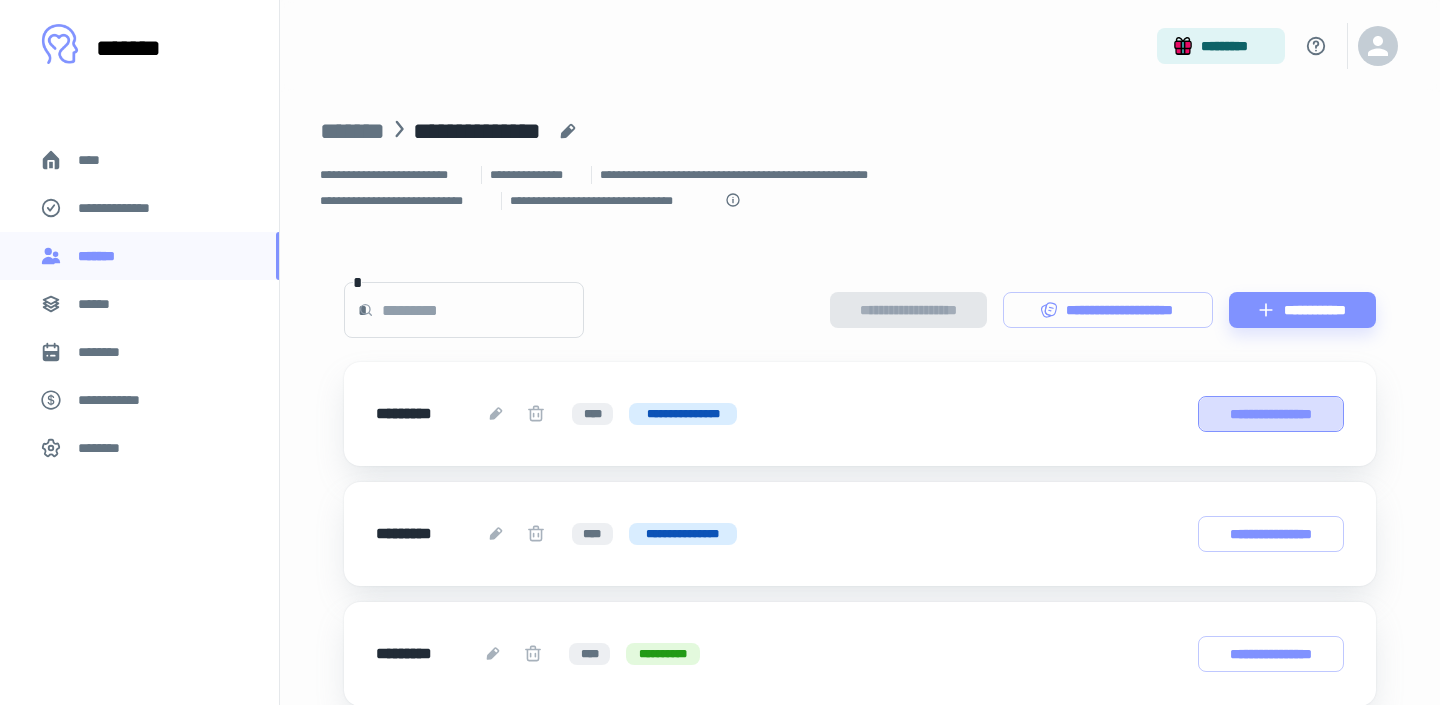 click on "**********" at bounding box center (1271, 414) 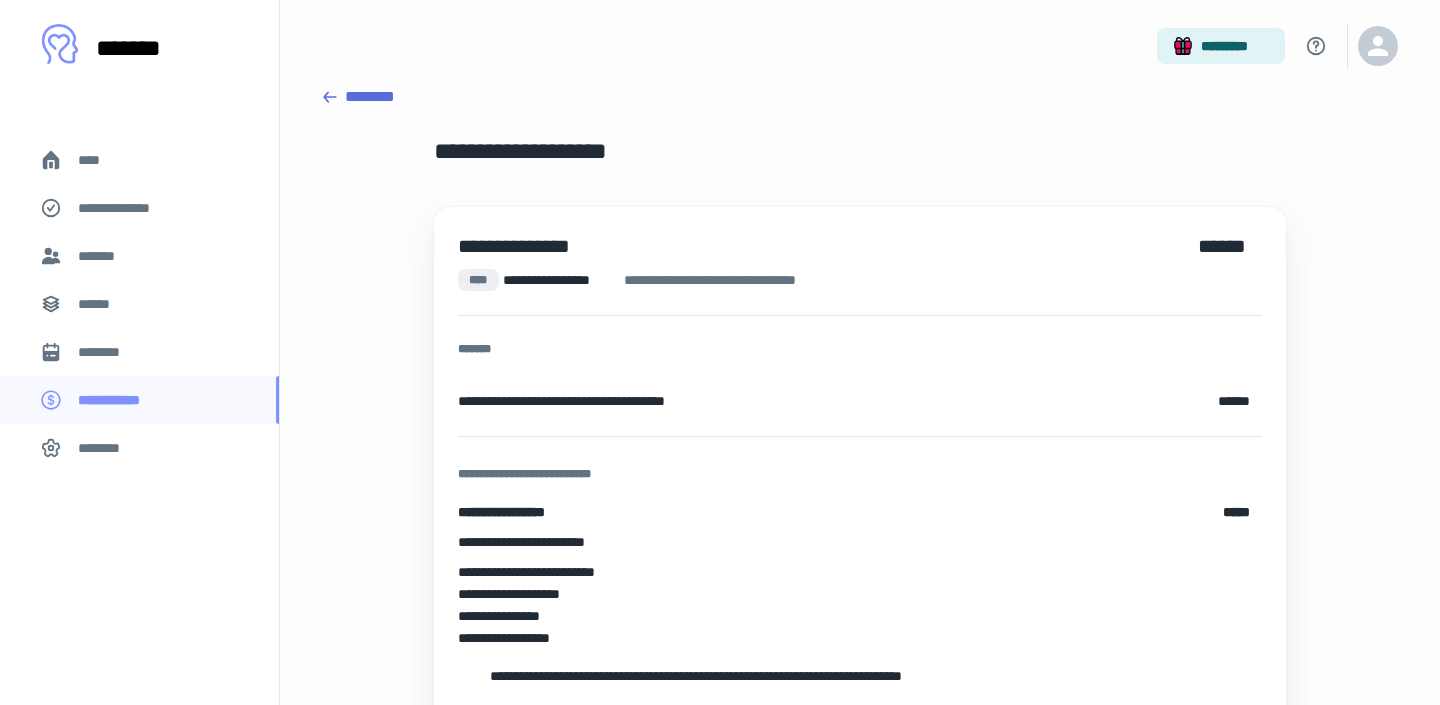 scroll, scrollTop: 0, scrollLeft: 0, axis: both 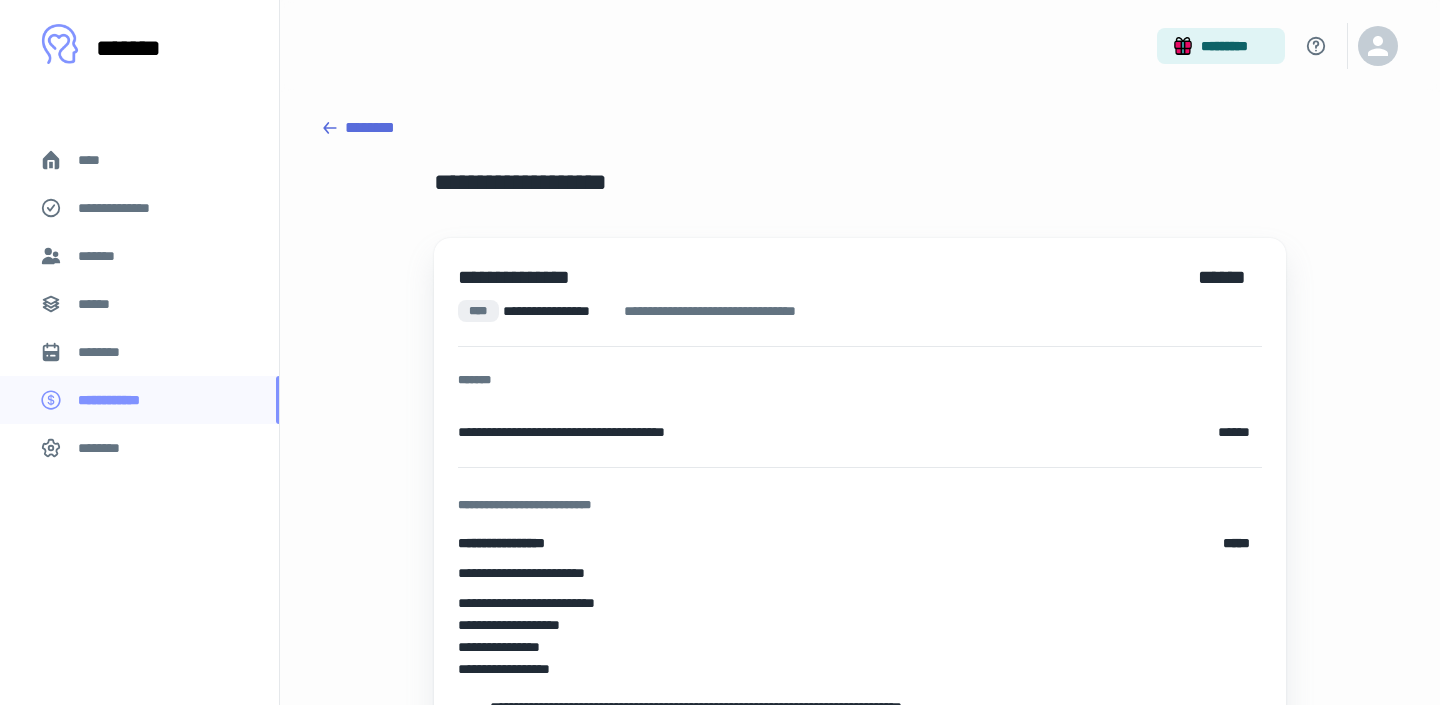 click 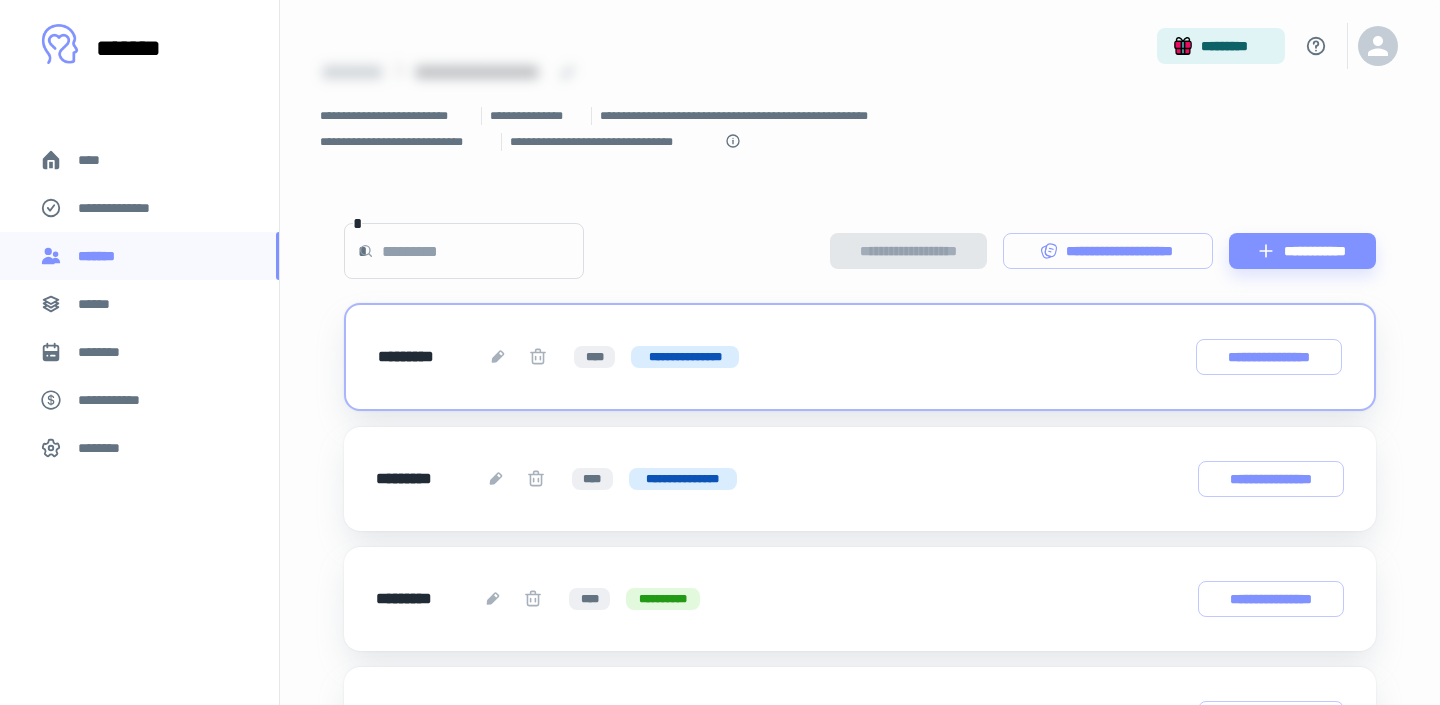 scroll, scrollTop: 0, scrollLeft: 0, axis: both 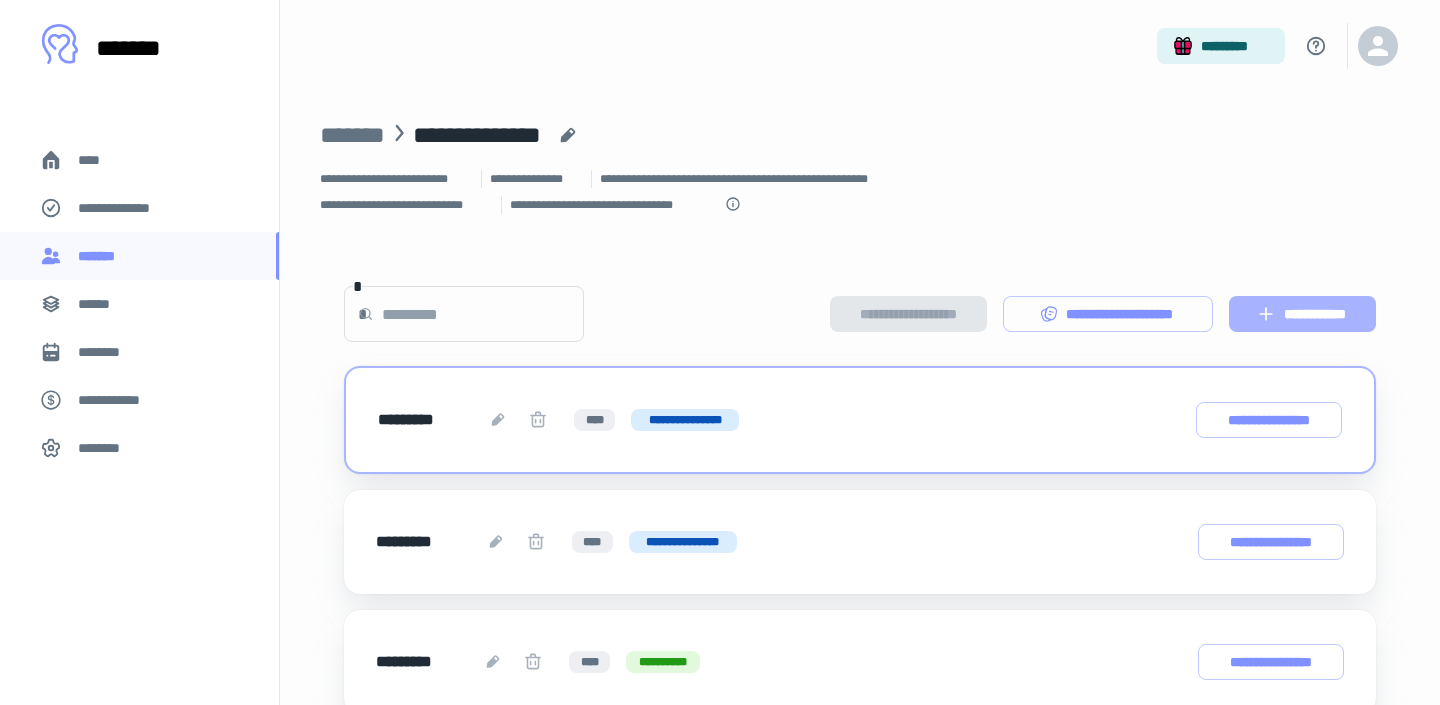 click on "**********" at bounding box center (1302, 314) 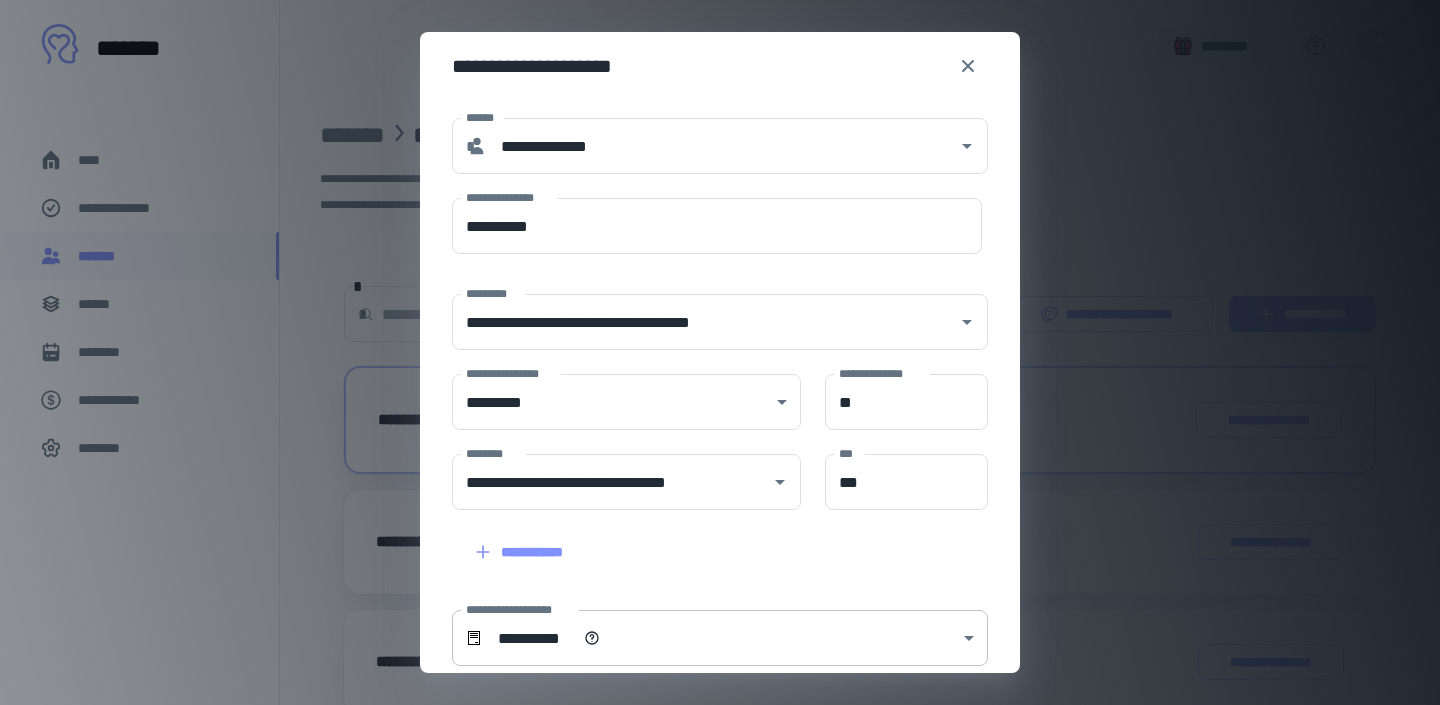 scroll, scrollTop: 0, scrollLeft: 0, axis: both 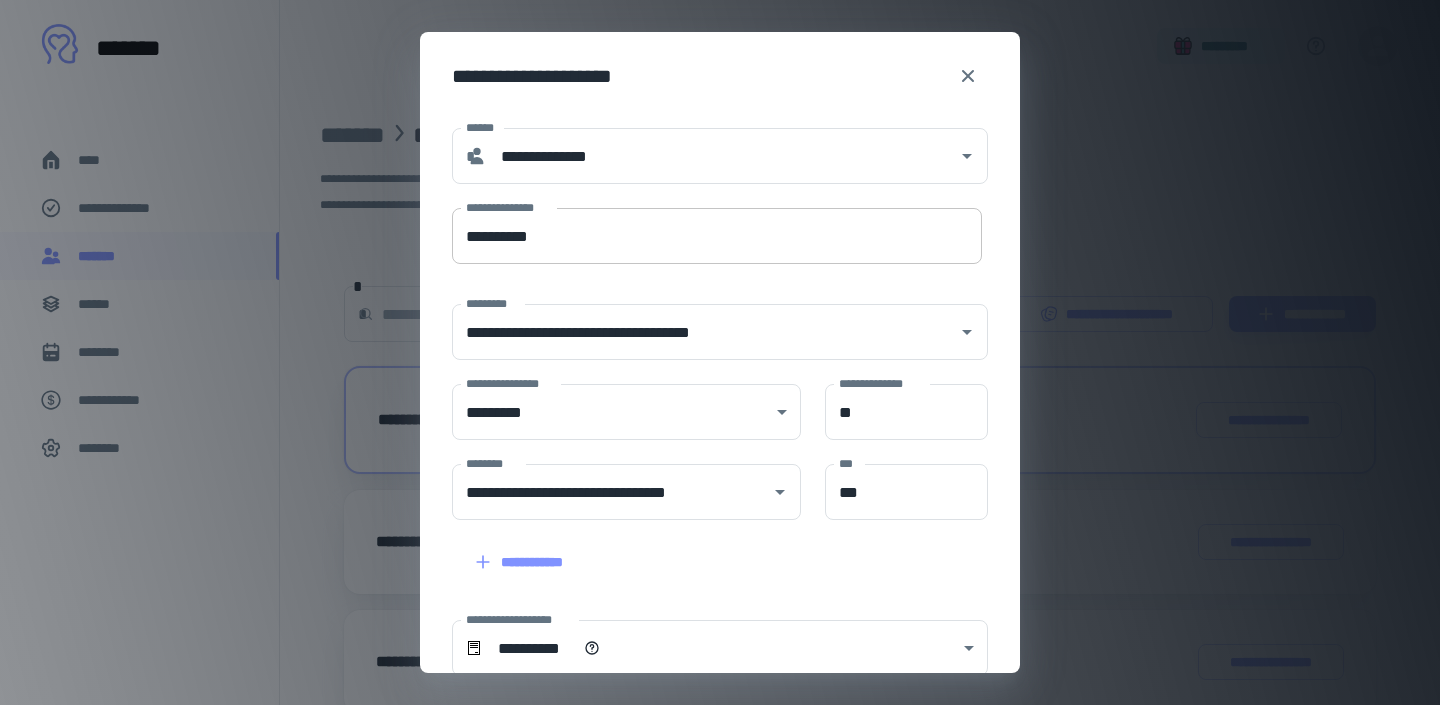 click on "**********" at bounding box center [717, 236] 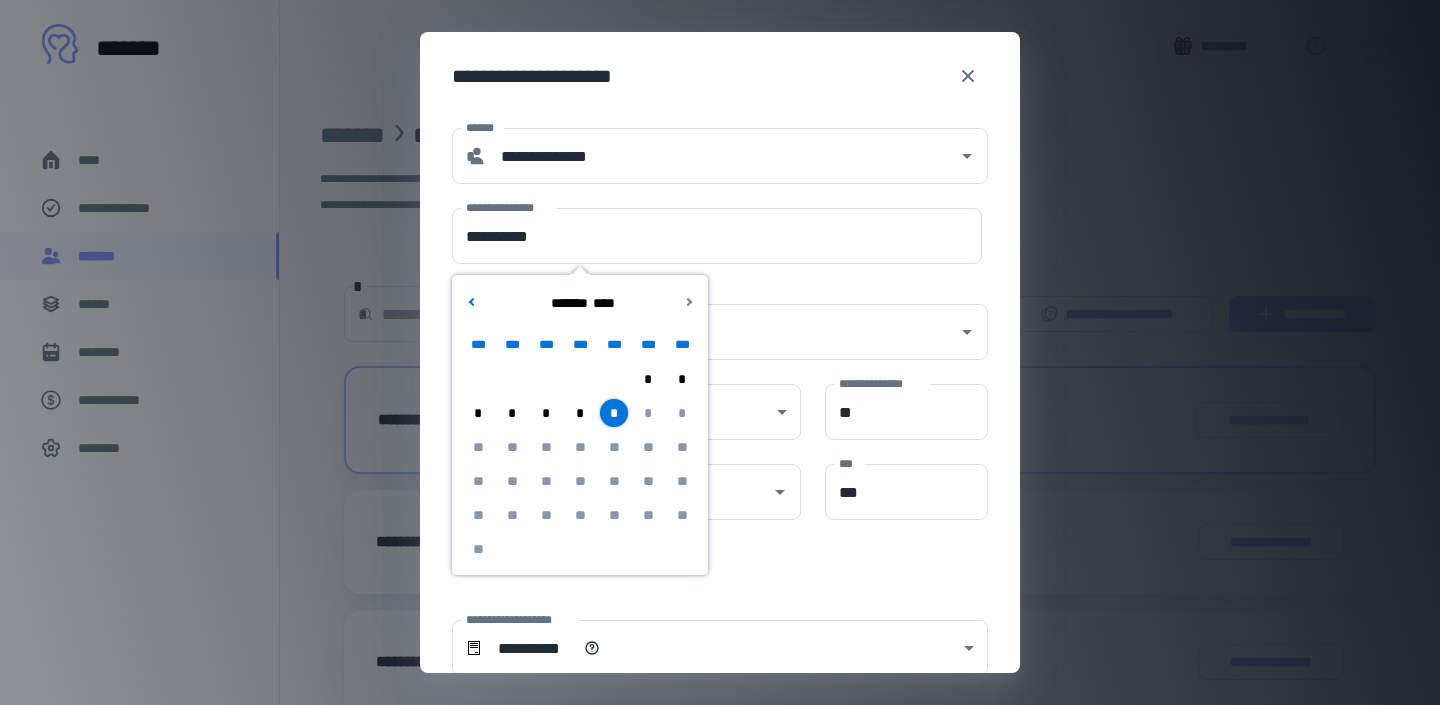 click on "*" at bounding box center [546, 413] 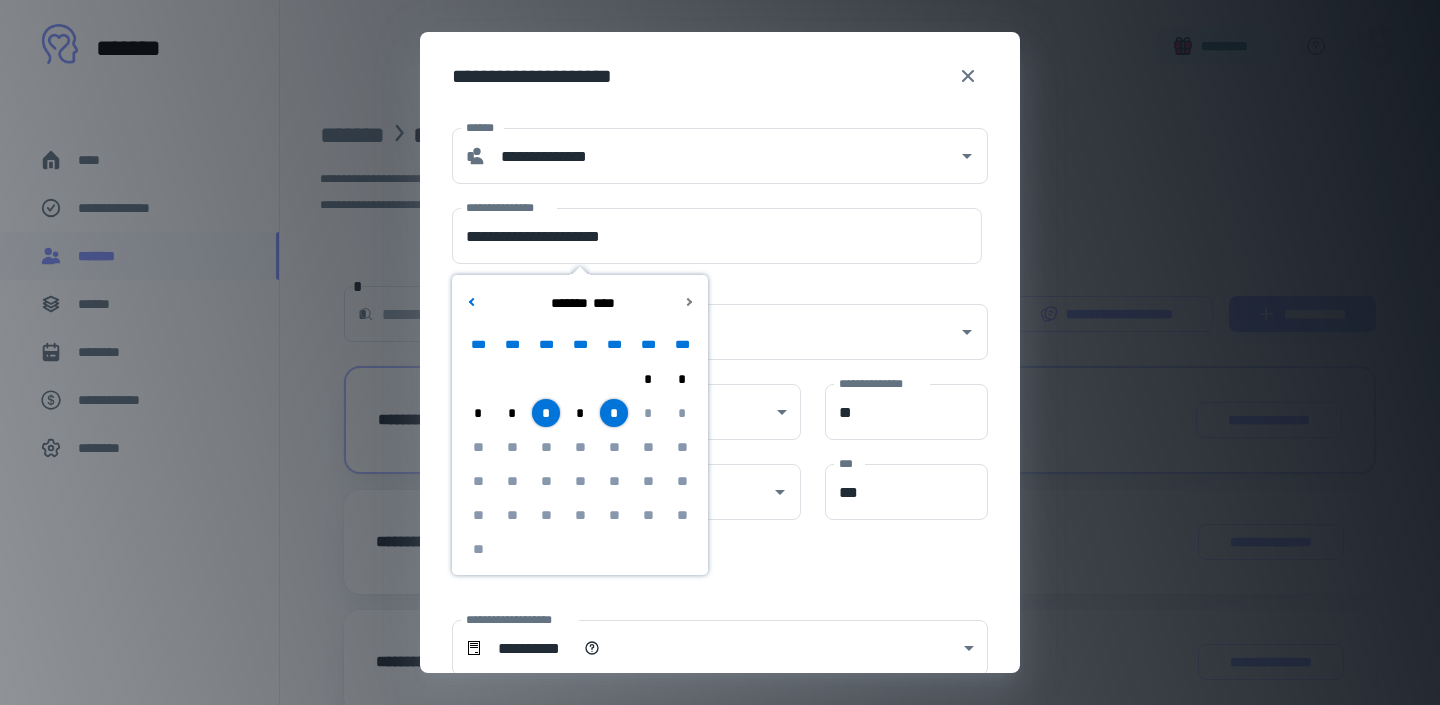 click on "*" at bounding box center (614, 413) 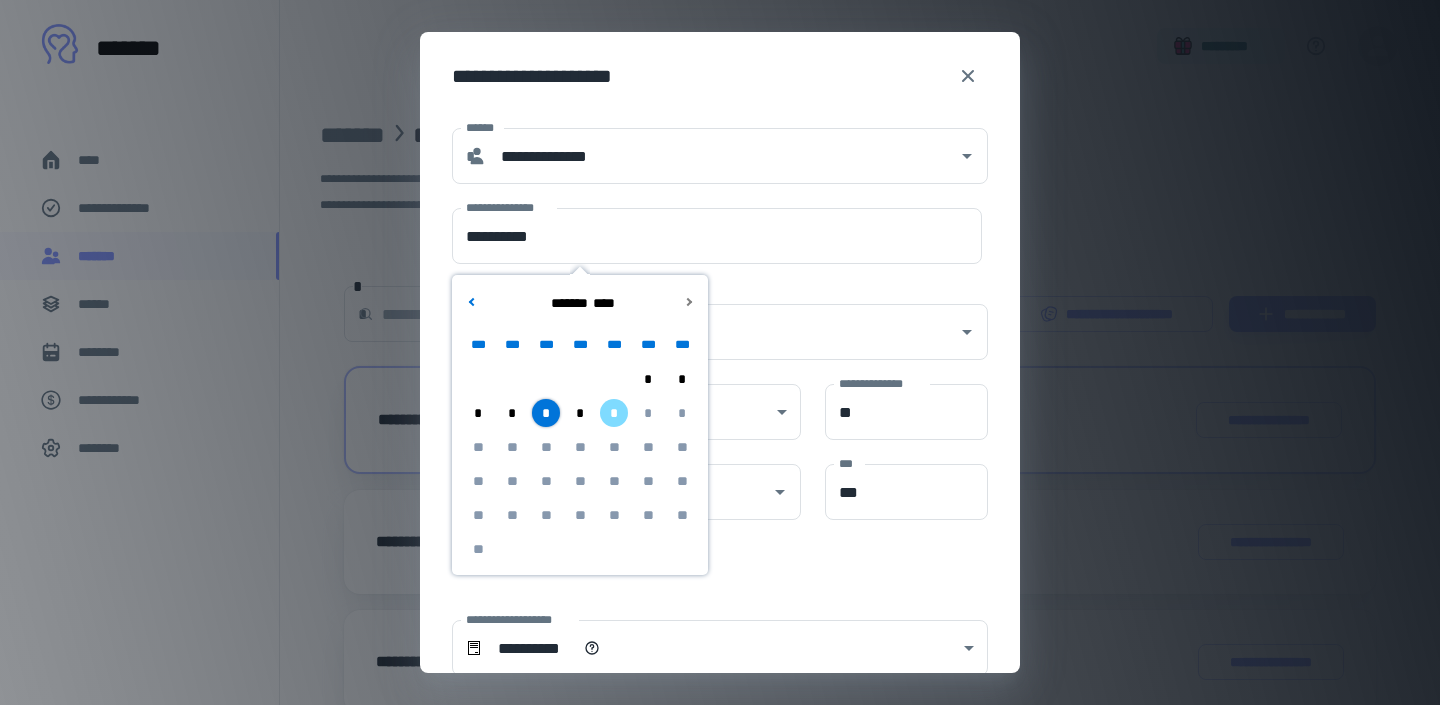 click on "**********" at bounding box center [708, 550] 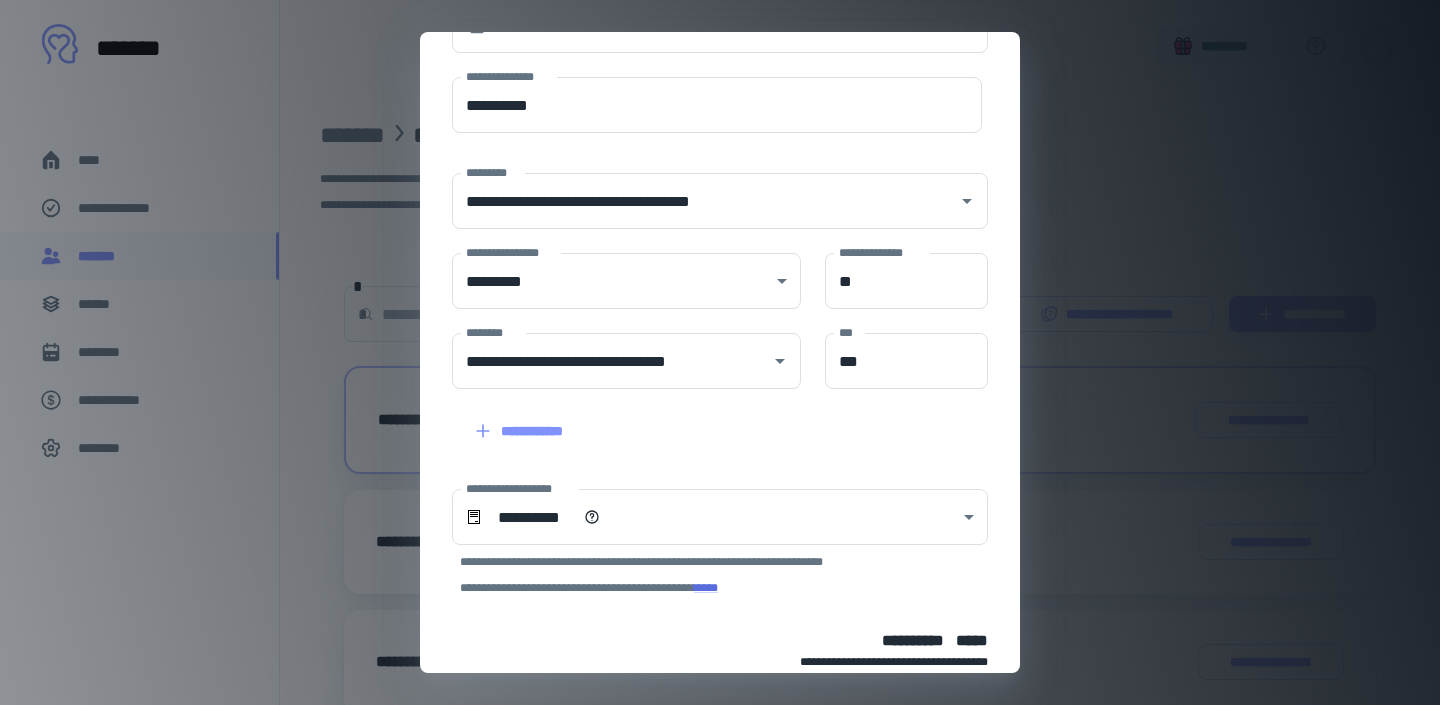 scroll, scrollTop: 361, scrollLeft: 0, axis: vertical 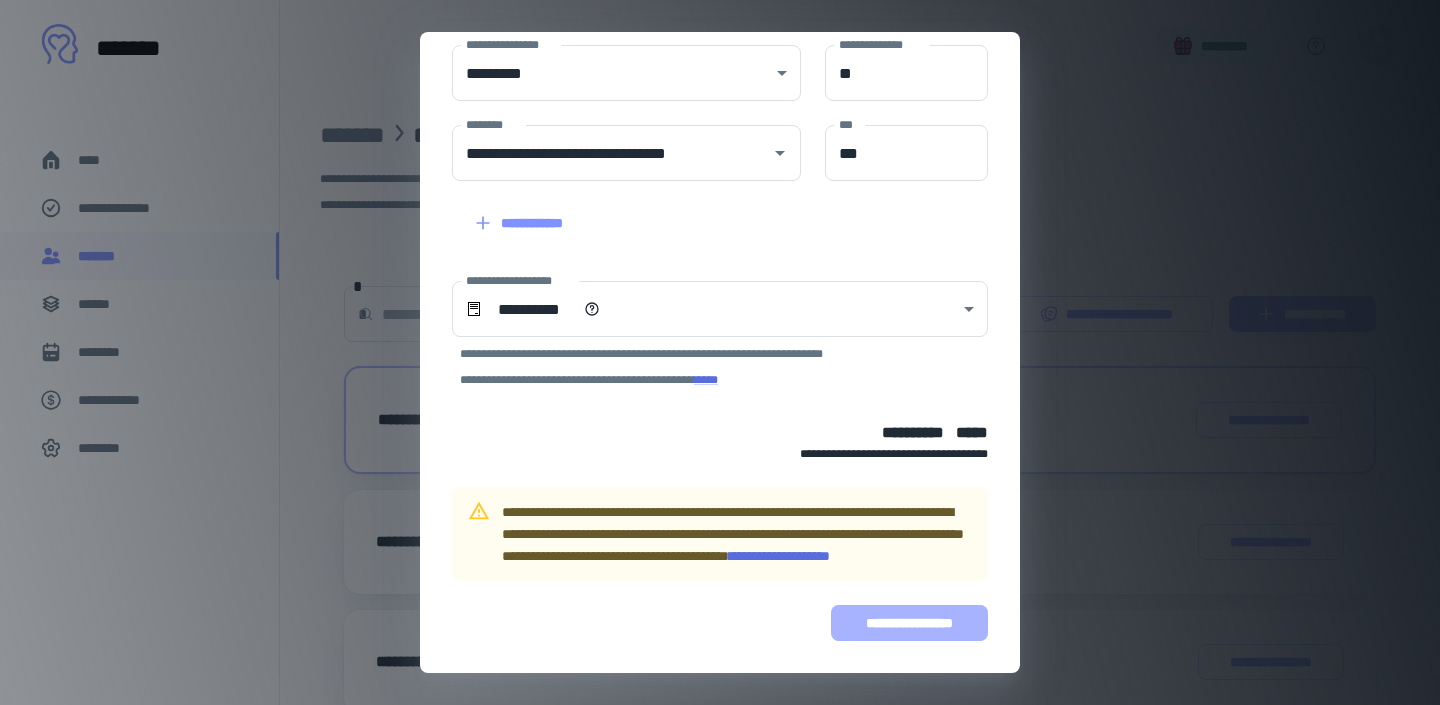 click on "**********" at bounding box center [909, 623] 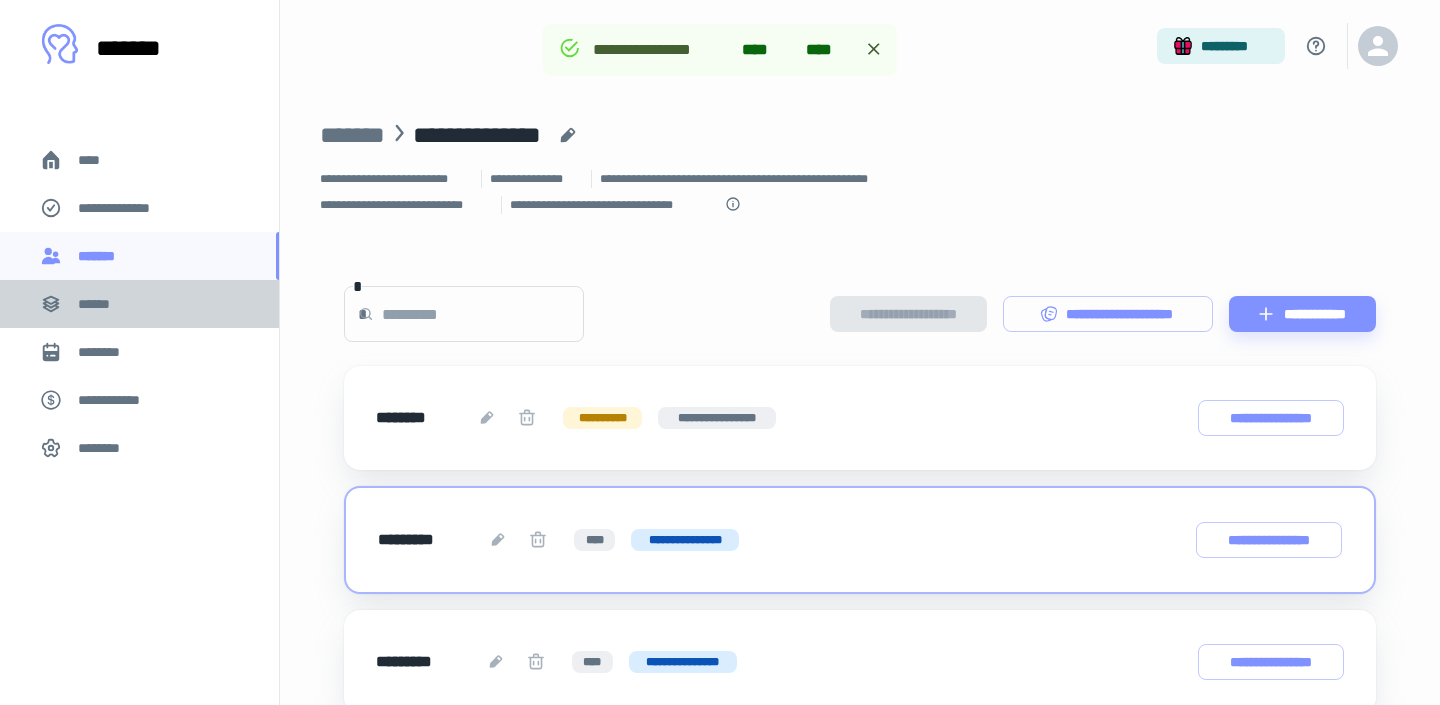 click on "******" at bounding box center (139, 304) 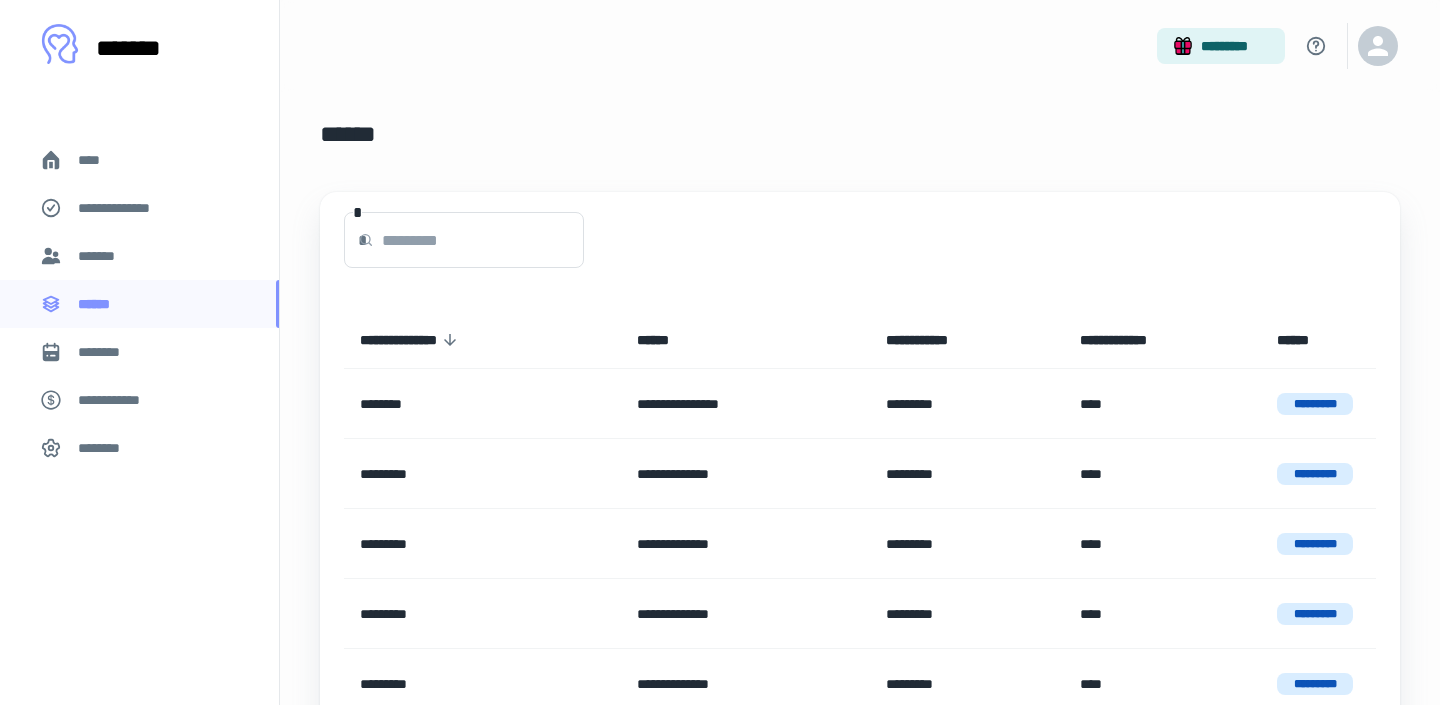 click on "*******" at bounding box center (139, 256) 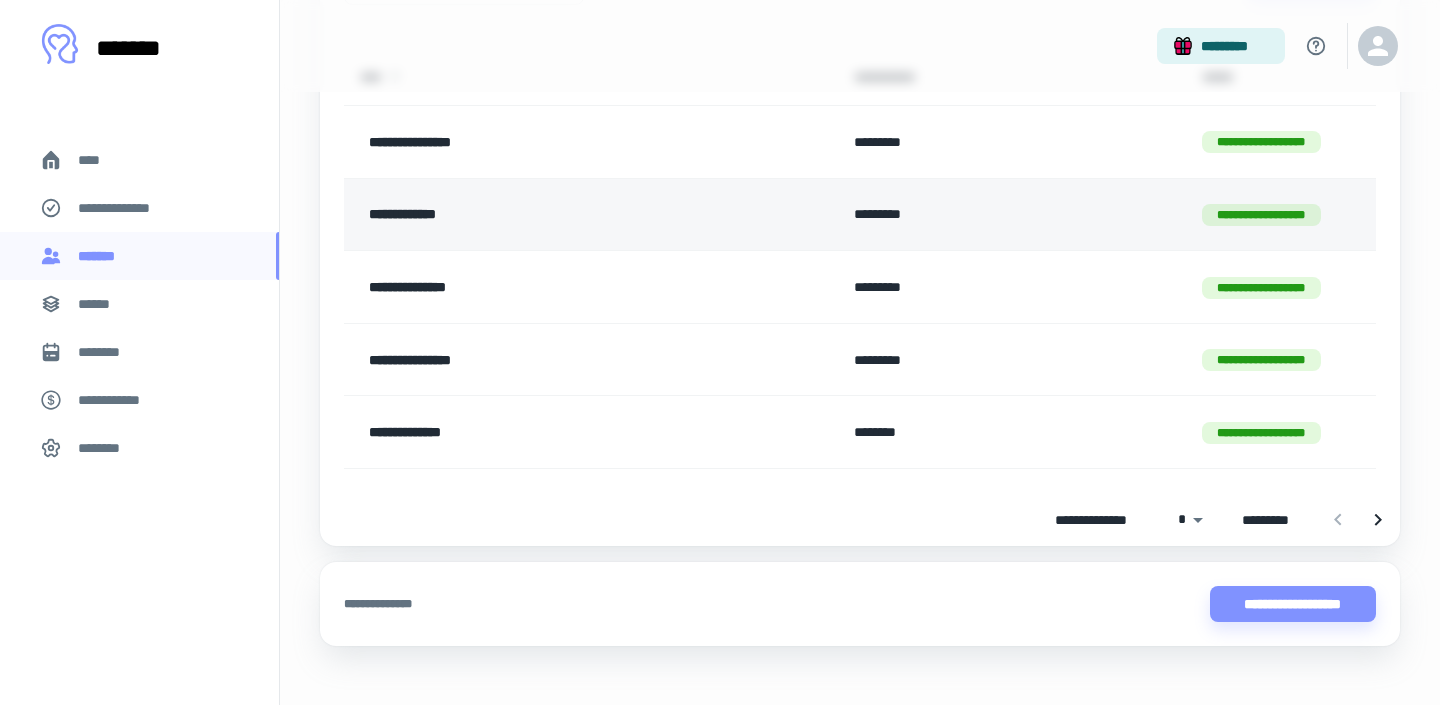 scroll, scrollTop: 643, scrollLeft: 0, axis: vertical 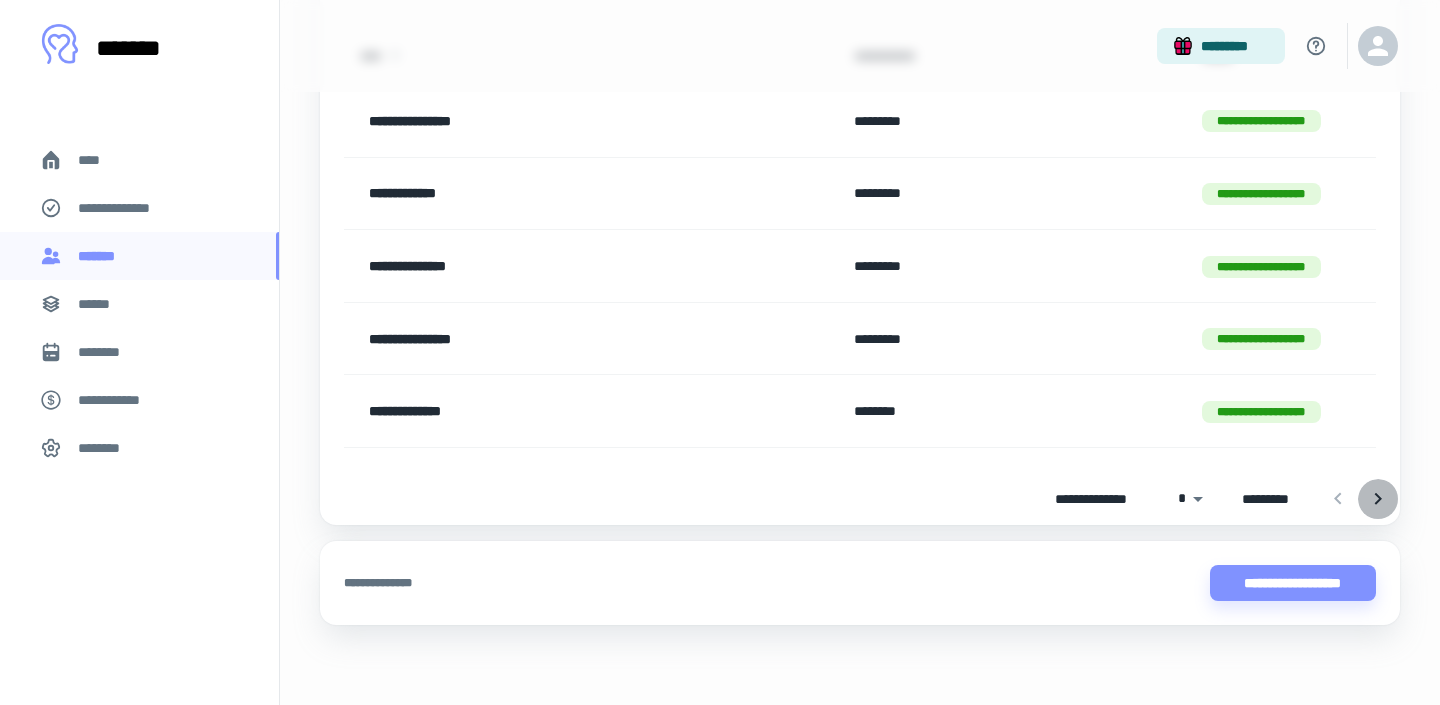 click 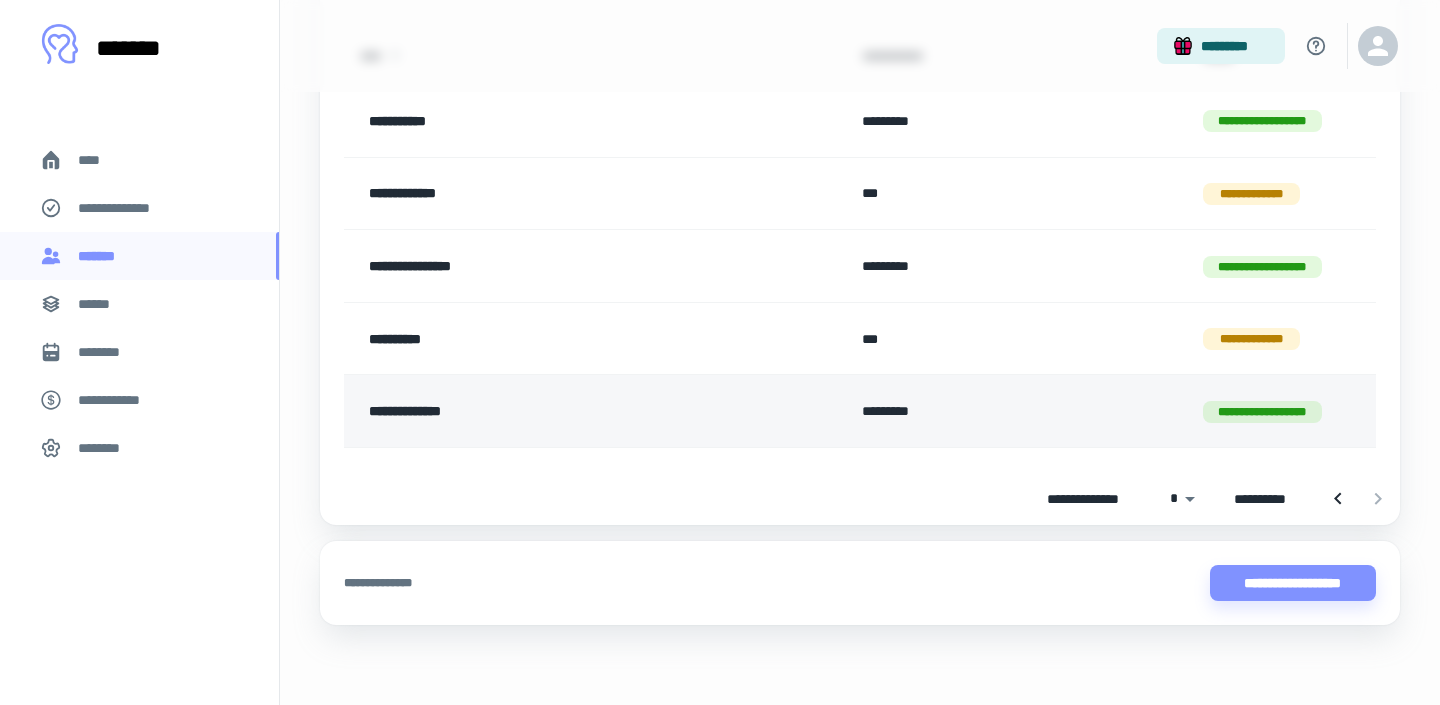 click on "**********" at bounding box center [1281, 411] 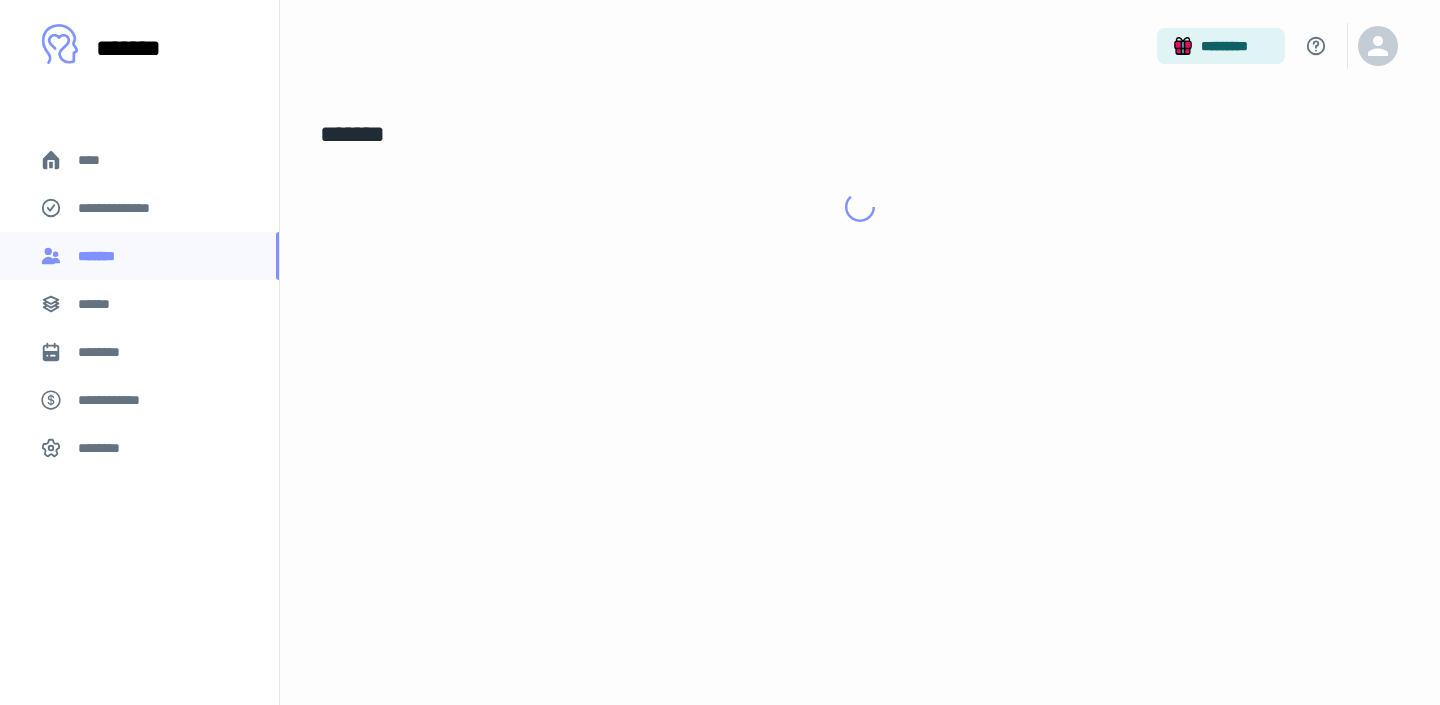 scroll, scrollTop: 0, scrollLeft: 0, axis: both 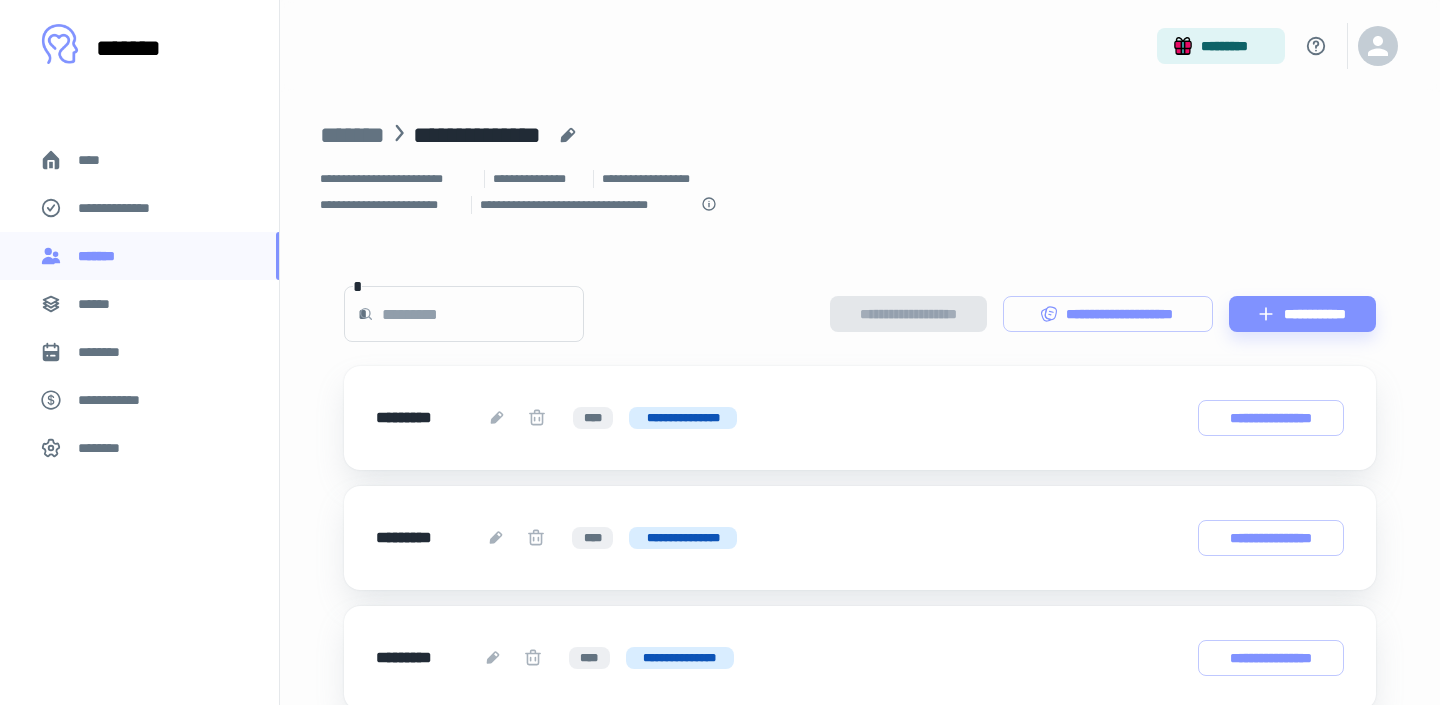 click 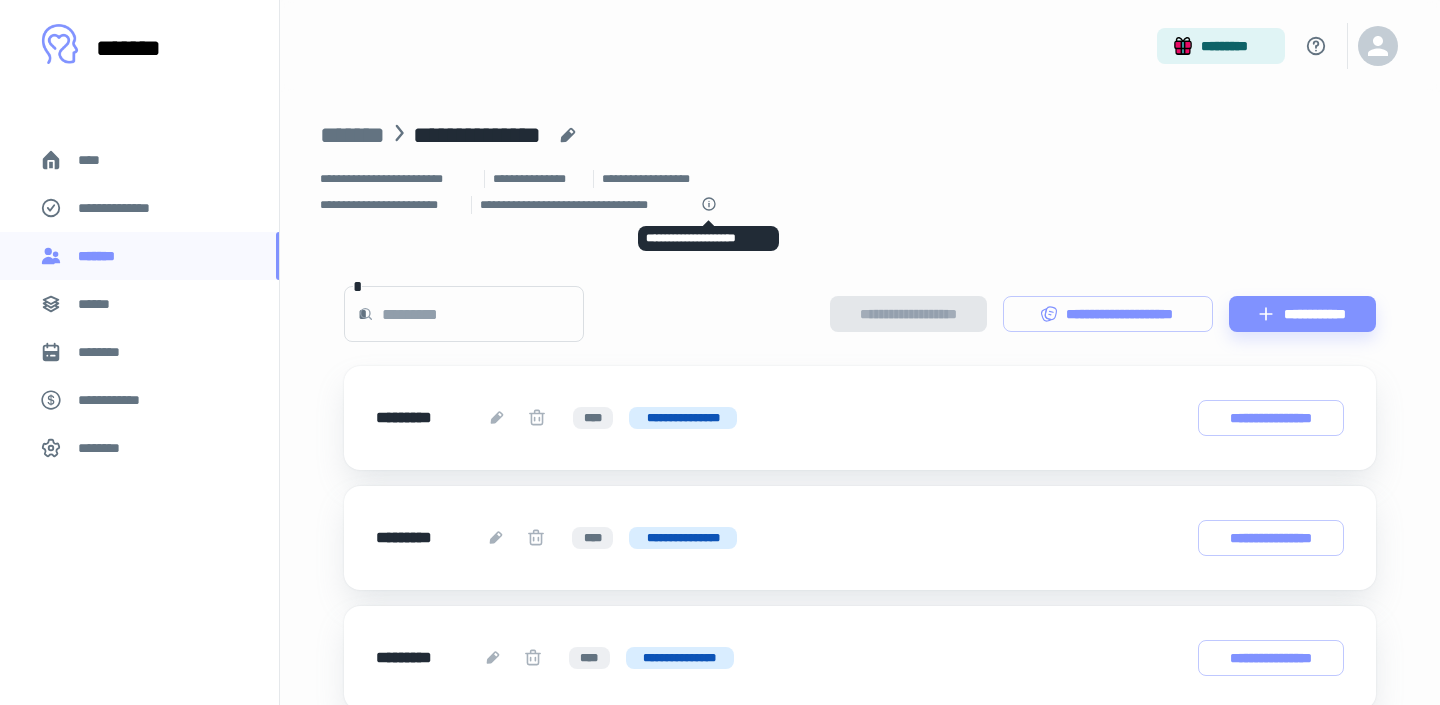 click 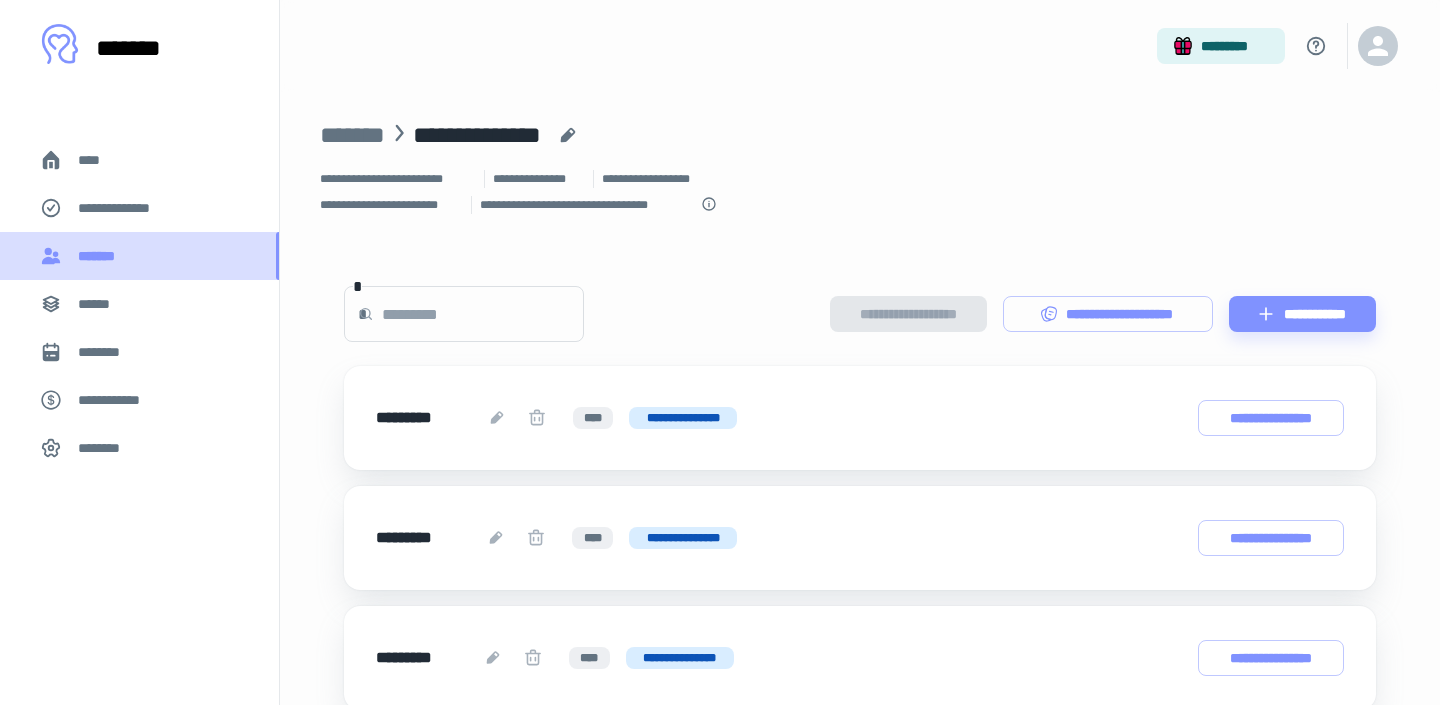 click on "*******" at bounding box center [139, 256] 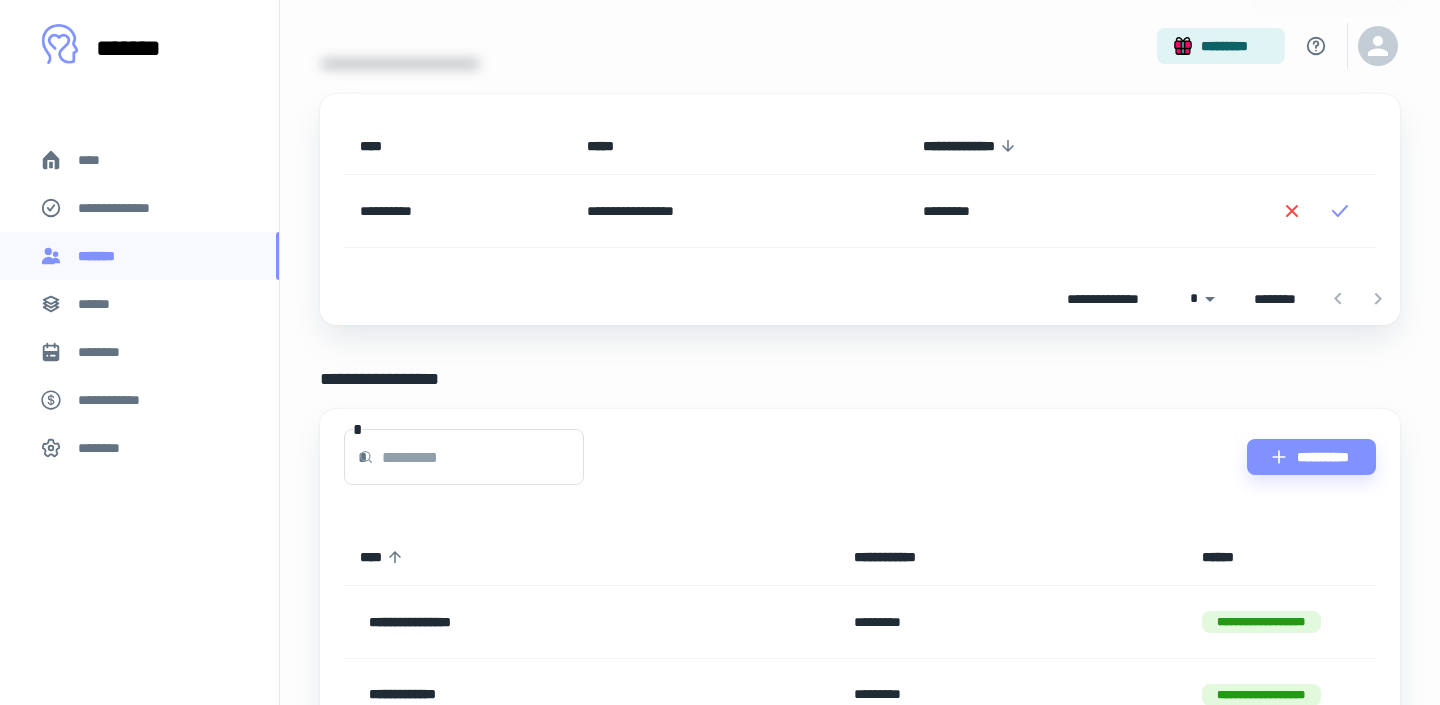 scroll, scrollTop: 163, scrollLeft: 0, axis: vertical 